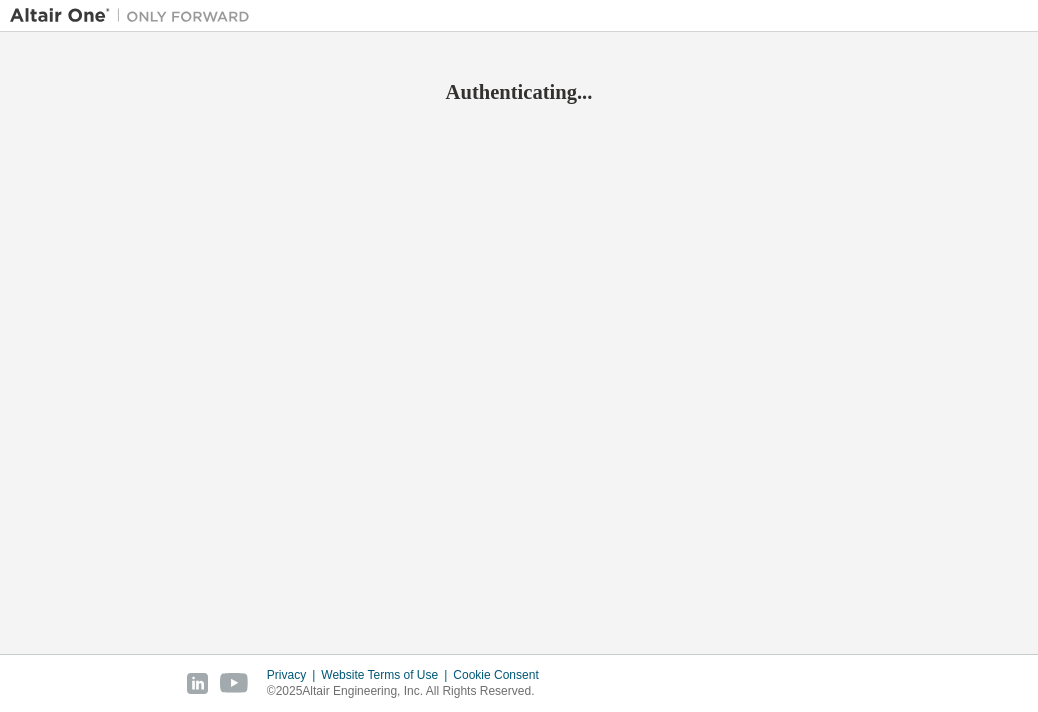 scroll, scrollTop: 0, scrollLeft: 0, axis: both 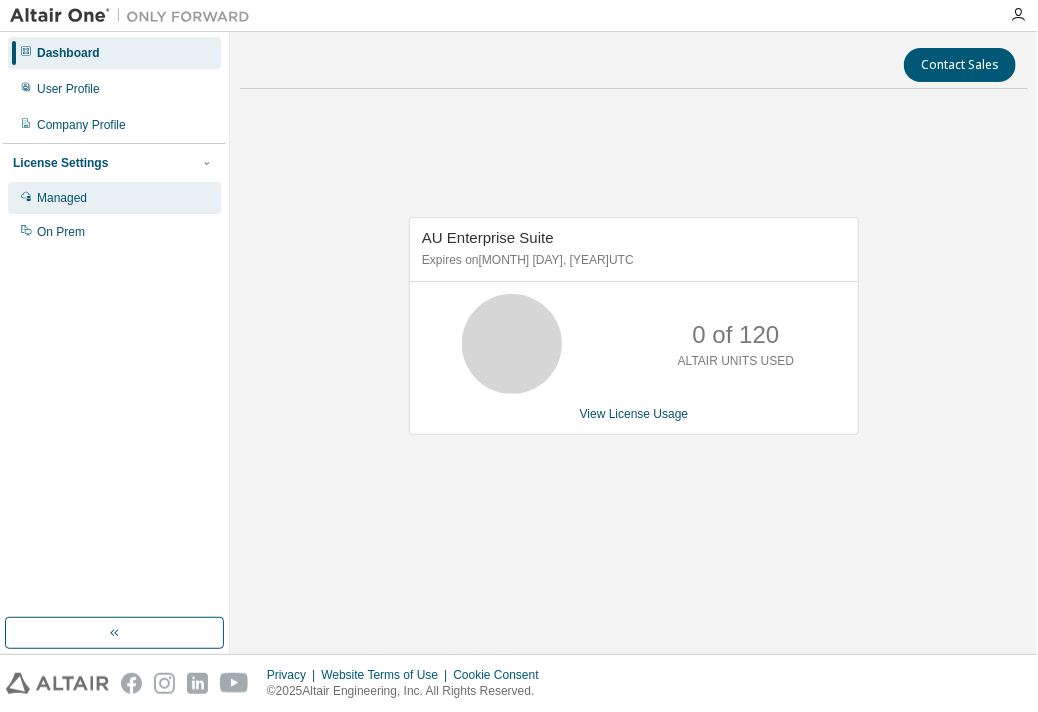 click on "Managed" at bounding box center [114, 198] 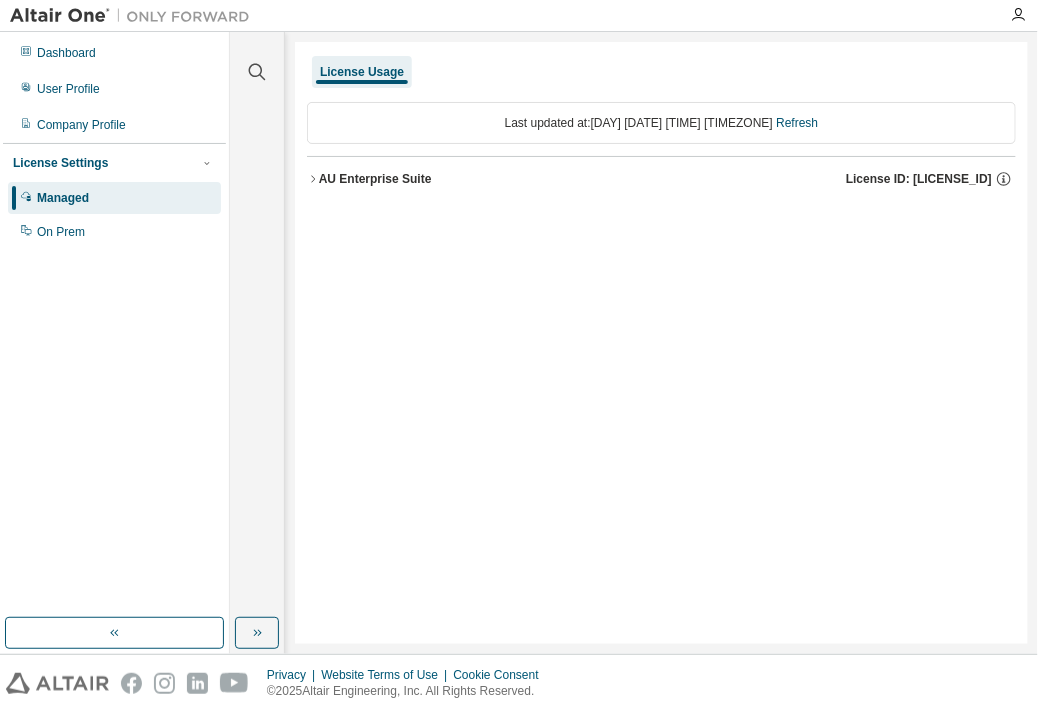 click on "AU Enterprise Suite" at bounding box center (375, 179) 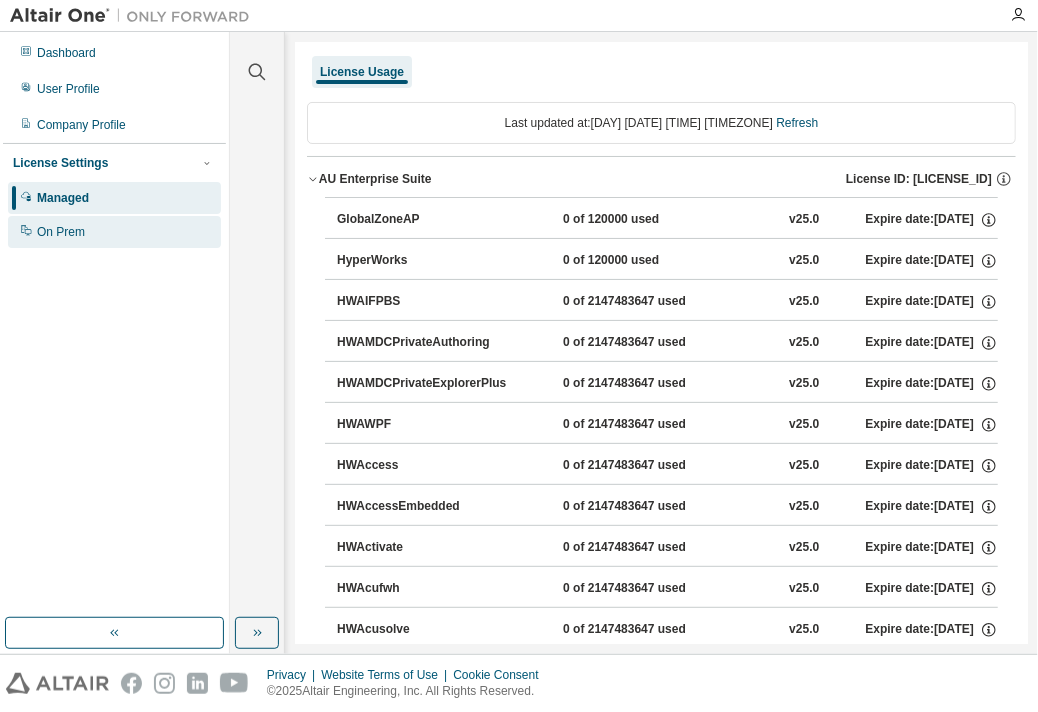 click on "On Prem" at bounding box center (61, 232) 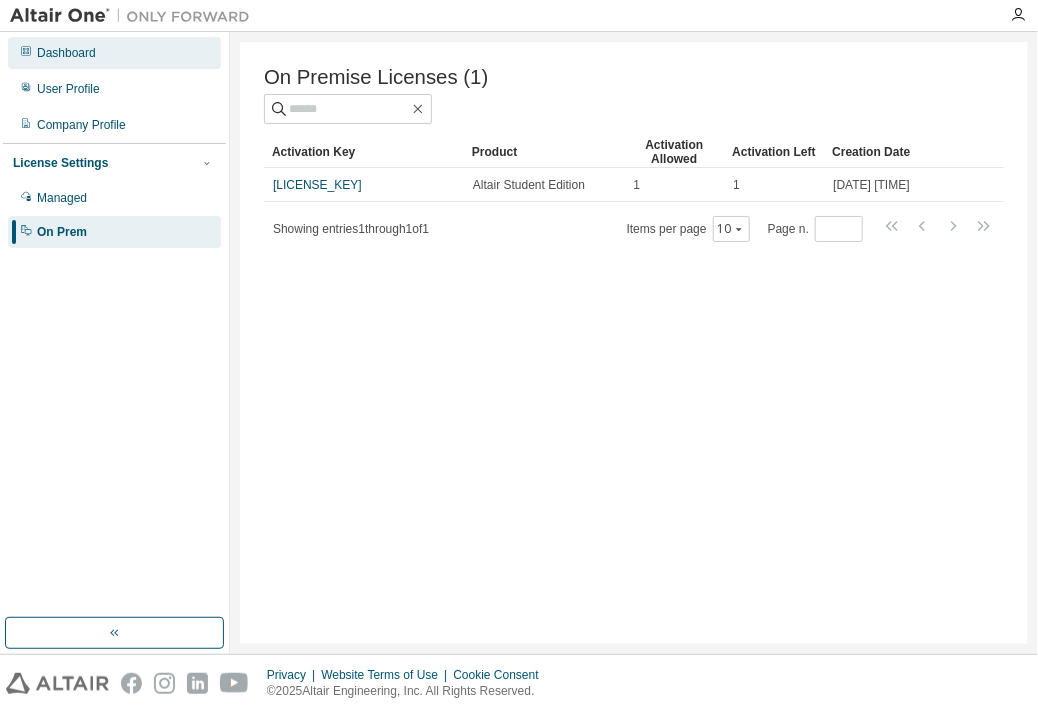 click on "Dashboard" at bounding box center (66, 53) 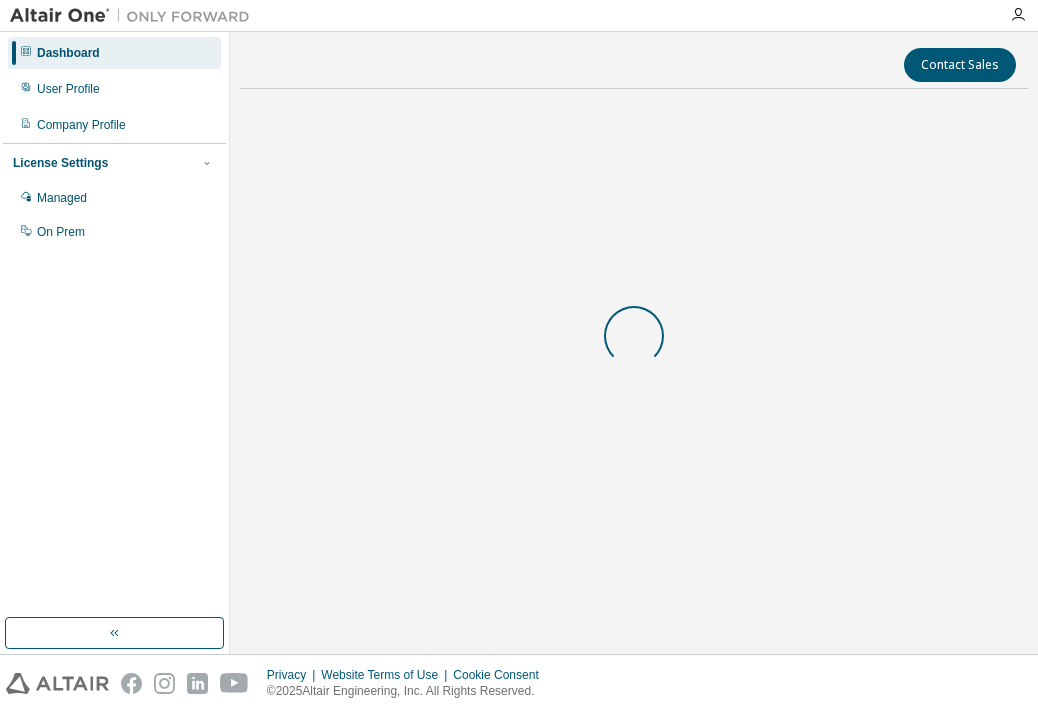 scroll, scrollTop: 0, scrollLeft: 0, axis: both 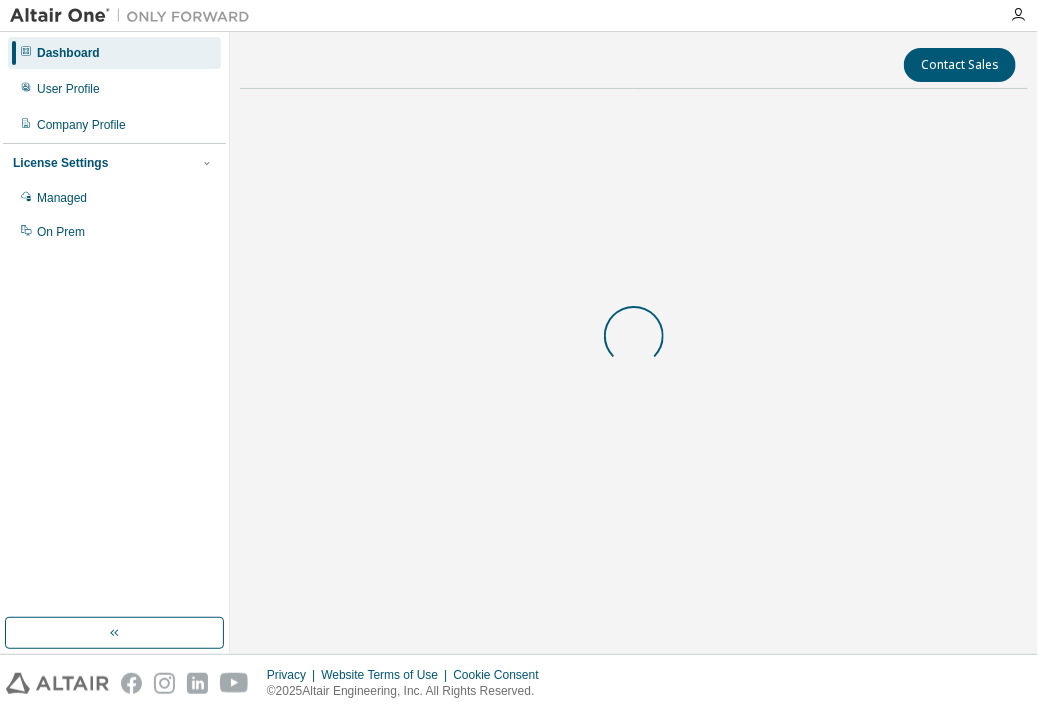 click at bounding box center (1018, 15) 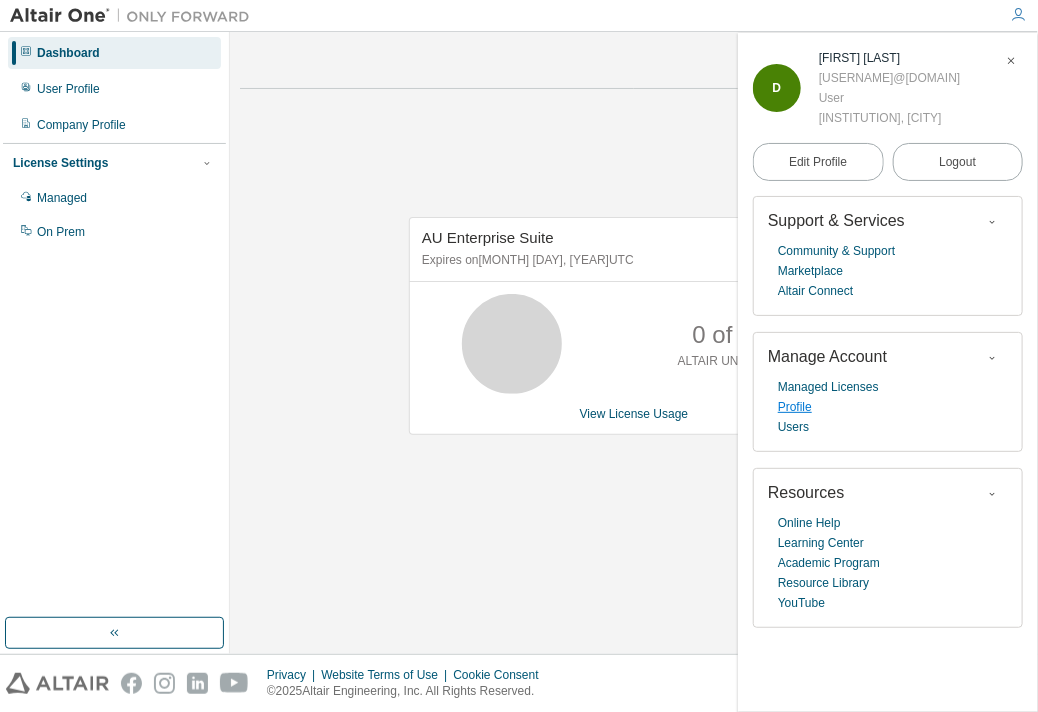 click on "Profile" at bounding box center (795, 407) 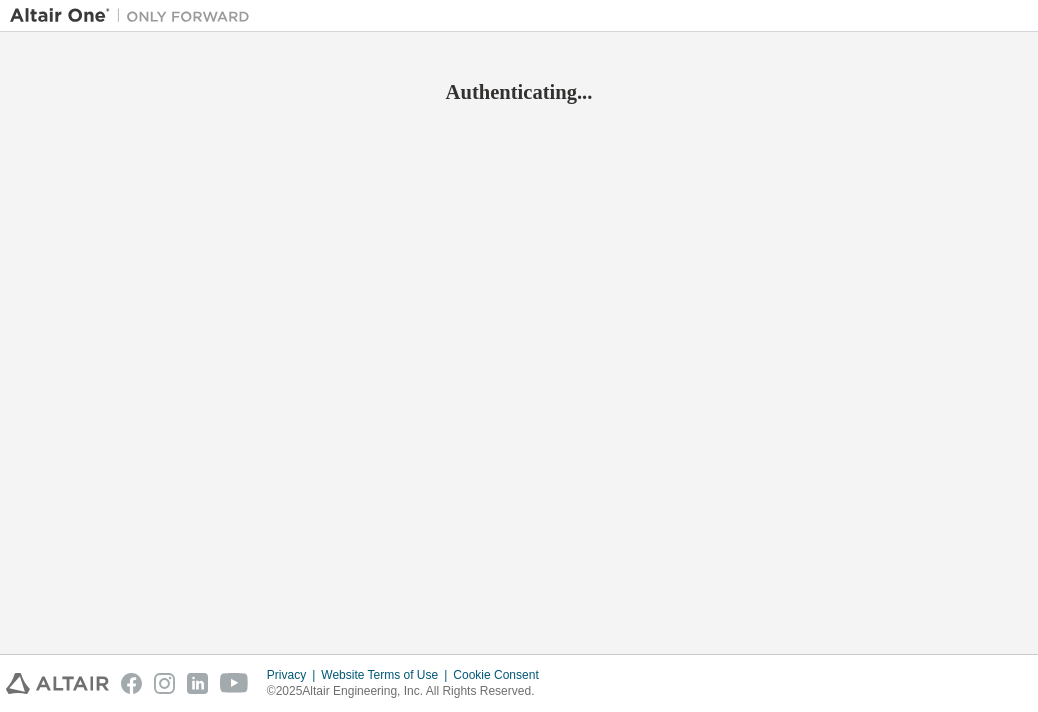 scroll, scrollTop: 0, scrollLeft: 0, axis: both 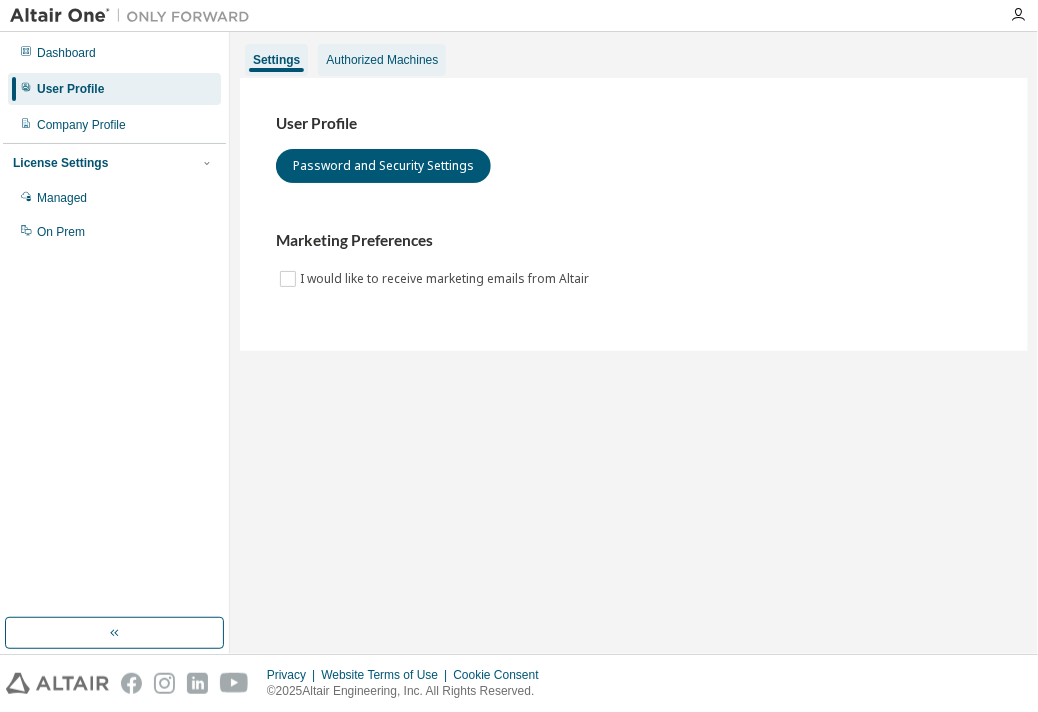 click on "Authorized Machines" at bounding box center [382, 60] 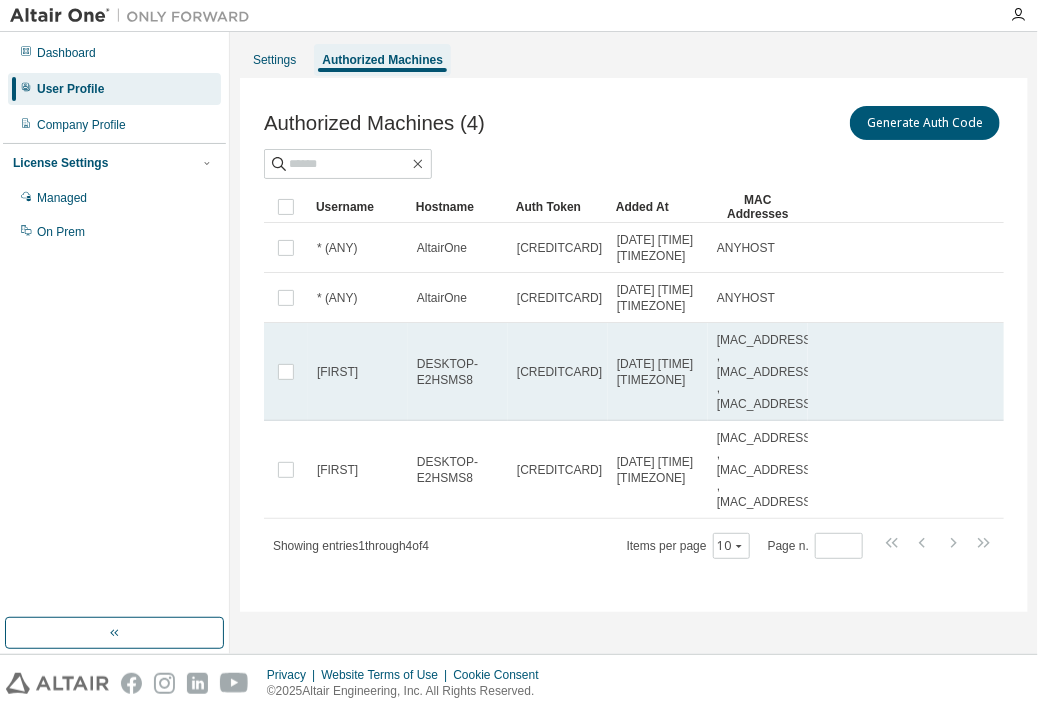click on "[MAC_ADDRESS] , [MAC_ADDRESS] , [MAC_ADDRESS]" at bounding box center (766, 372) 